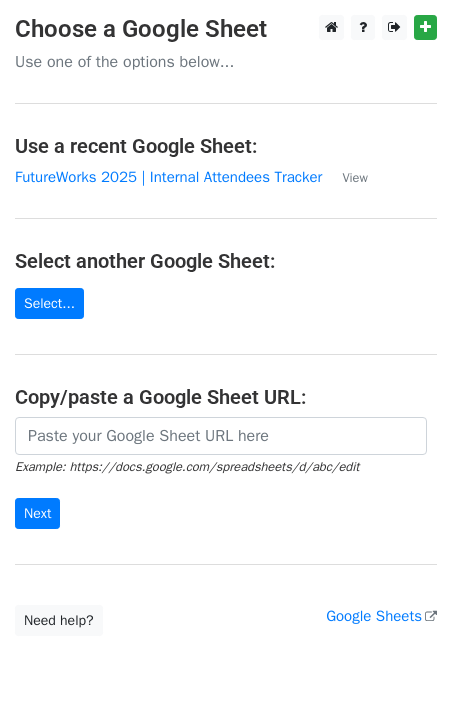 scroll, scrollTop: 0, scrollLeft: 0, axis: both 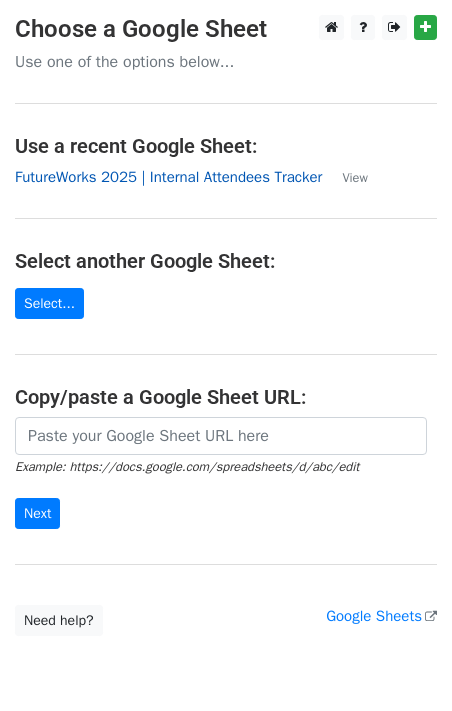 click on "FutureWorks 2025 | Internal Attendees Tracker" at bounding box center [168, 177] 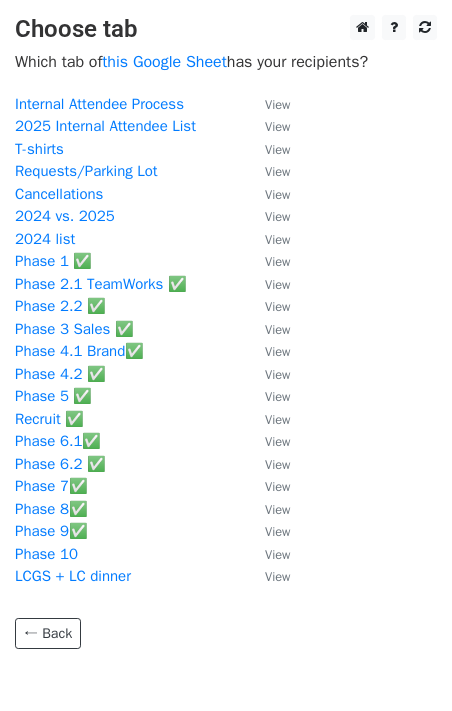 scroll, scrollTop: 0, scrollLeft: 0, axis: both 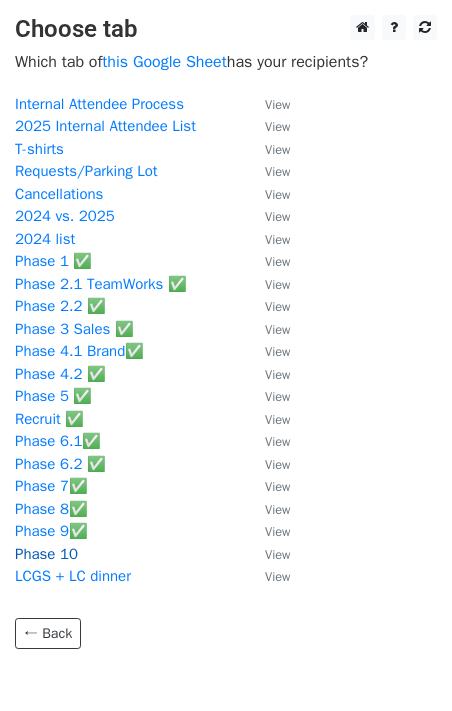 click on "Phase 10" at bounding box center (46, 554) 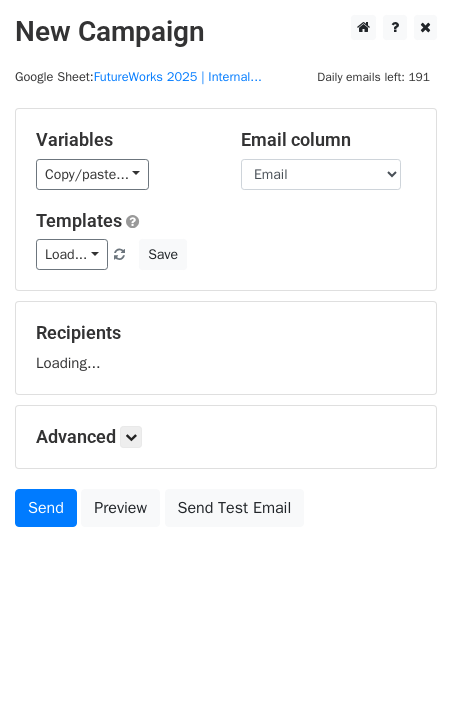 scroll, scrollTop: 0, scrollLeft: 0, axis: both 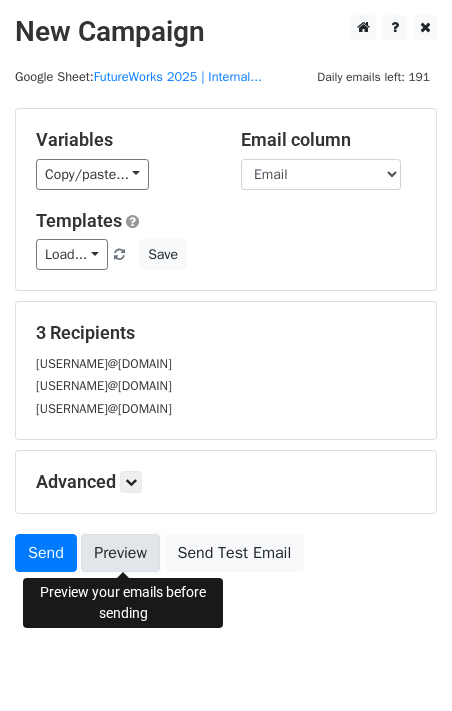 click on "Preview" at bounding box center (120, 553) 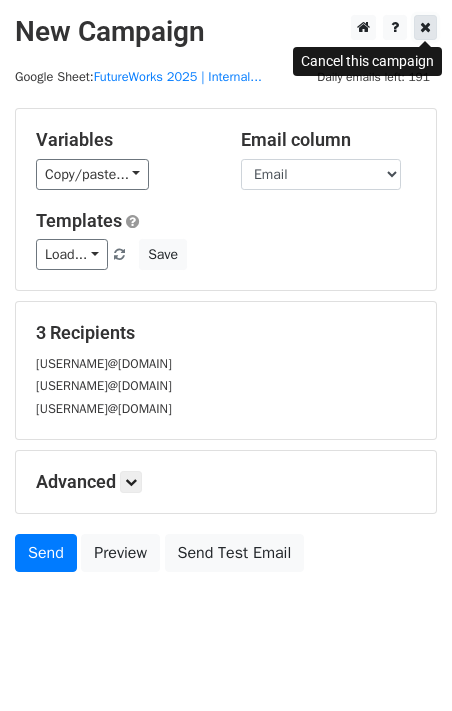 click at bounding box center (425, 27) 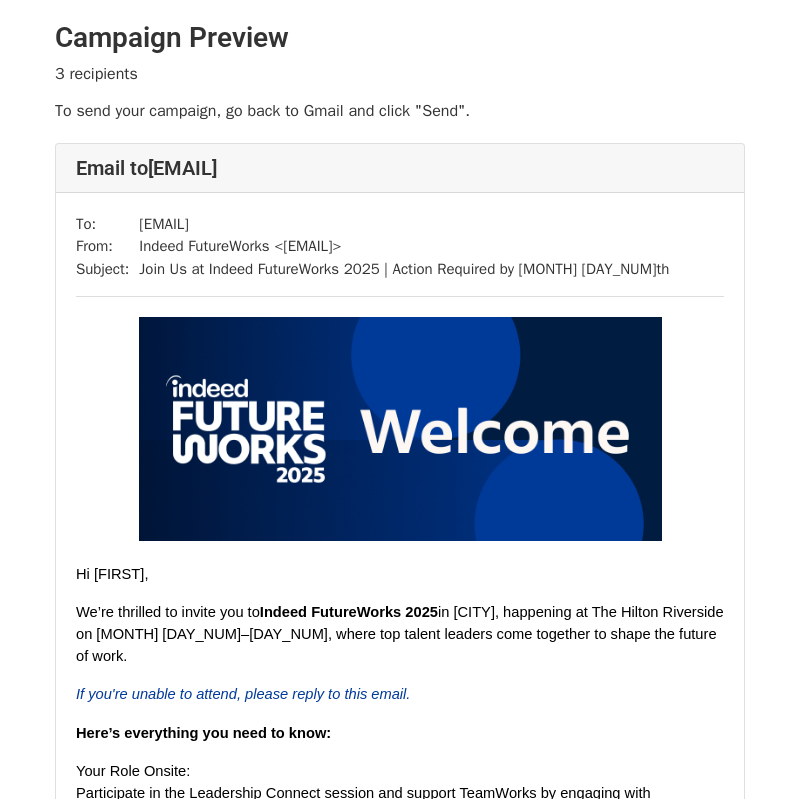 scroll, scrollTop: 0, scrollLeft: 0, axis: both 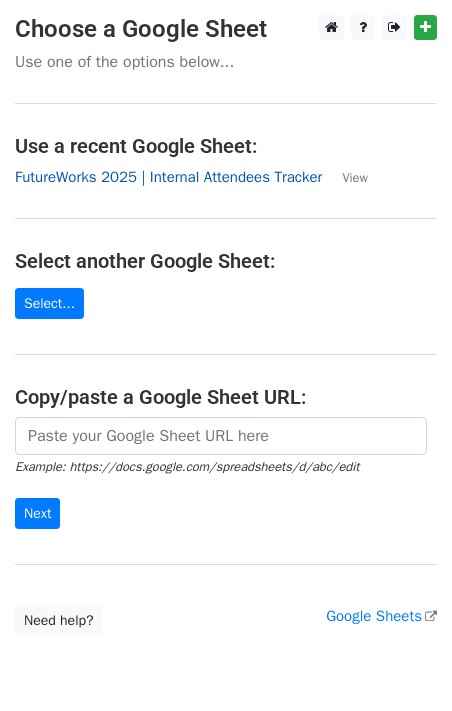 click on "FutureWorks 2025 | Internal Attendees Tracker" at bounding box center (168, 177) 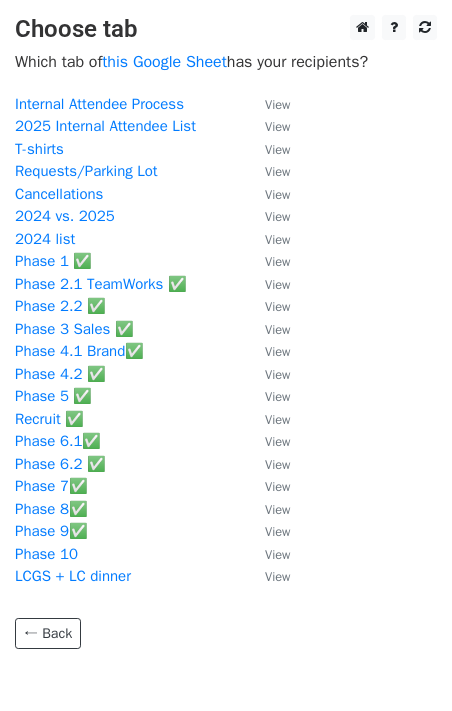scroll, scrollTop: 0, scrollLeft: 0, axis: both 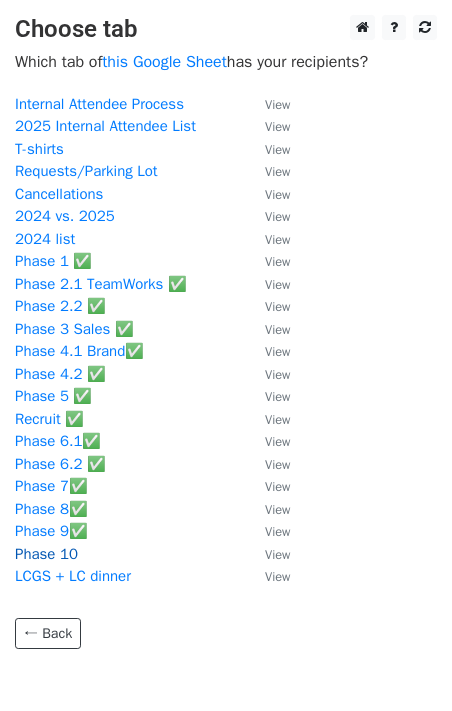 click on "Phase 10" at bounding box center (46, 554) 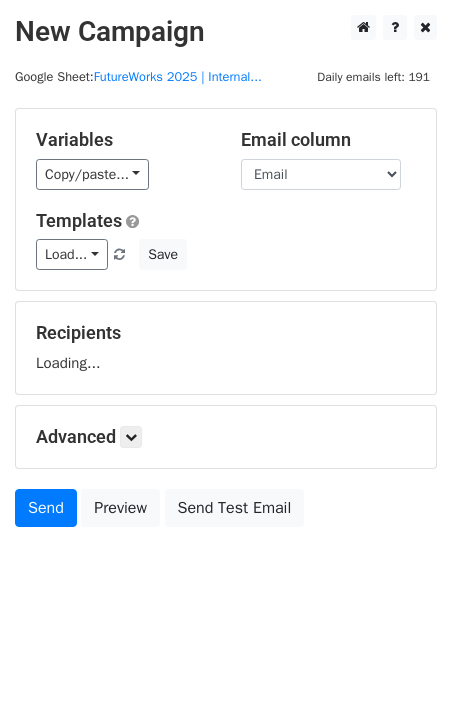 scroll, scrollTop: 0, scrollLeft: 0, axis: both 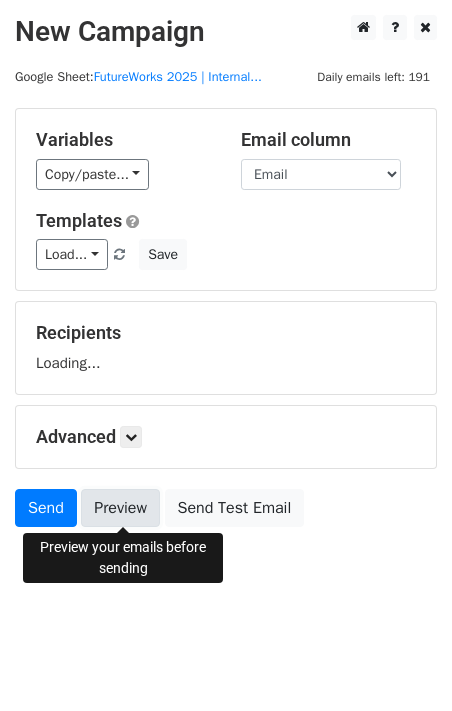 click on "Preview" at bounding box center [120, 508] 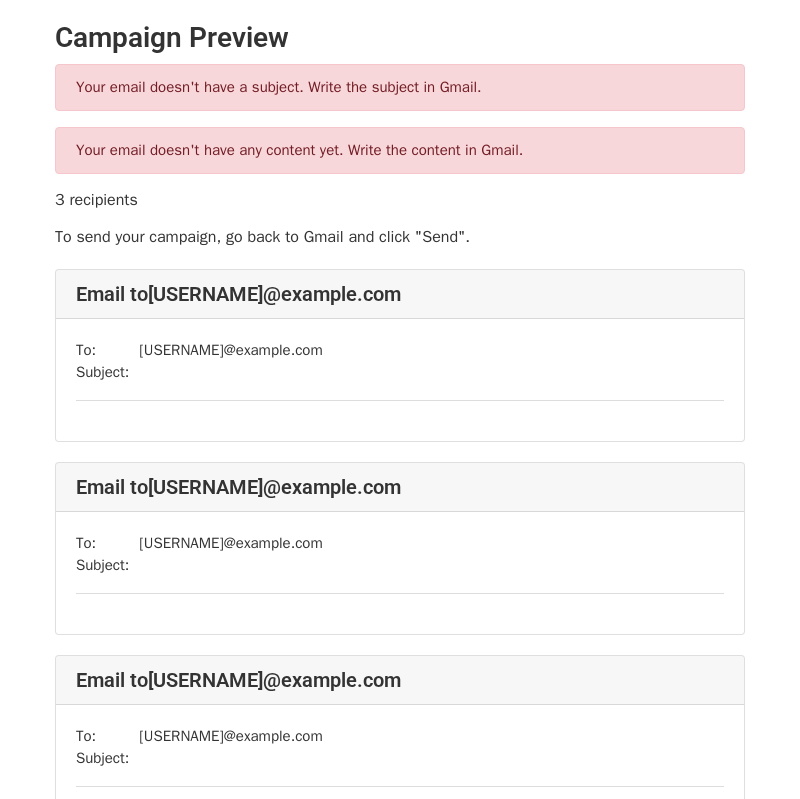 scroll, scrollTop: 0, scrollLeft: 0, axis: both 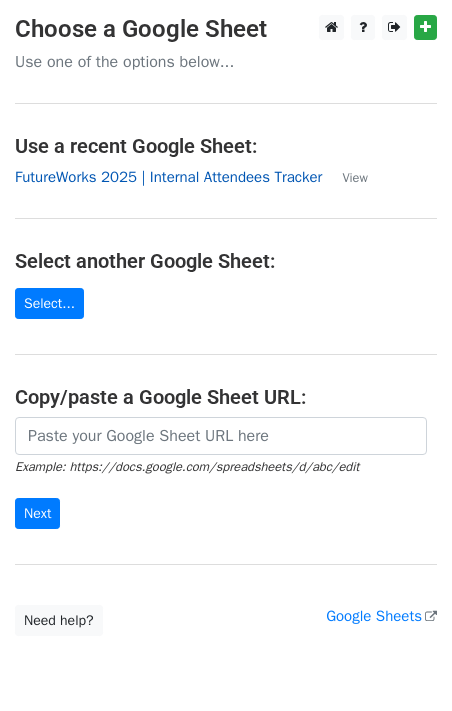 click on "FutureWorks 2025 | Internal Attendees Tracker" at bounding box center [168, 177] 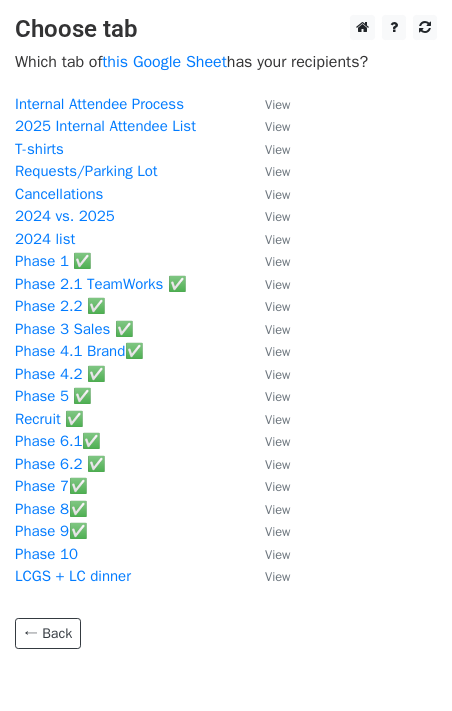 scroll, scrollTop: 0, scrollLeft: 0, axis: both 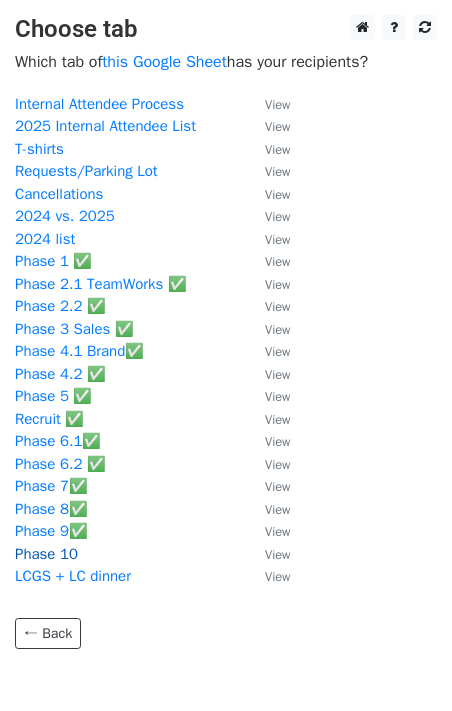 click on "Phase 10" at bounding box center (46, 554) 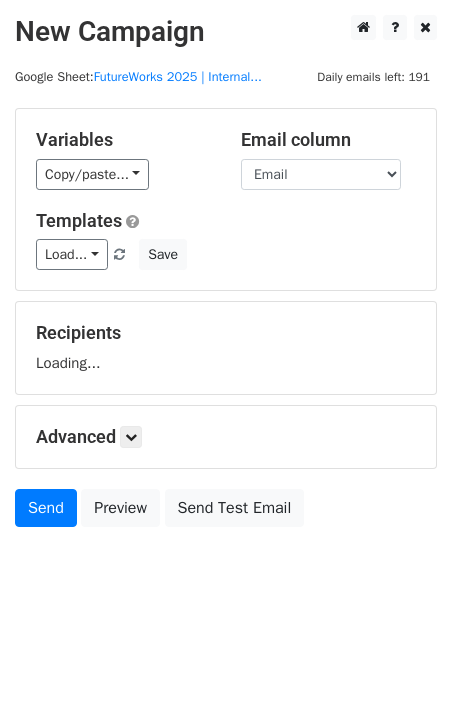 scroll, scrollTop: 0, scrollLeft: 0, axis: both 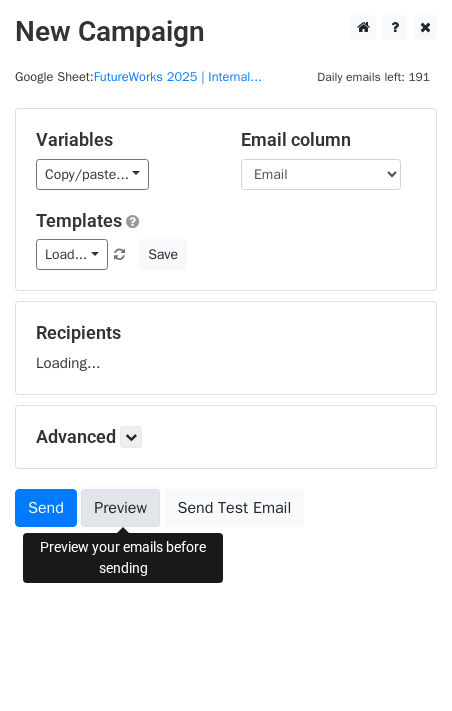 click on "Preview" at bounding box center [120, 508] 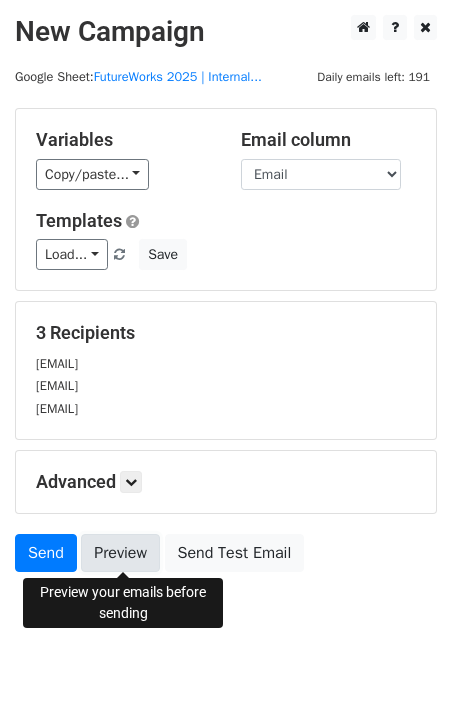 click on "Preview" at bounding box center [120, 553] 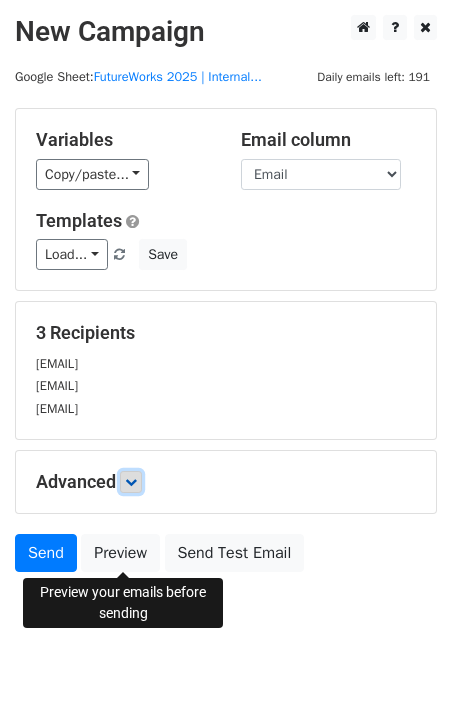 click at bounding box center (131, 482) 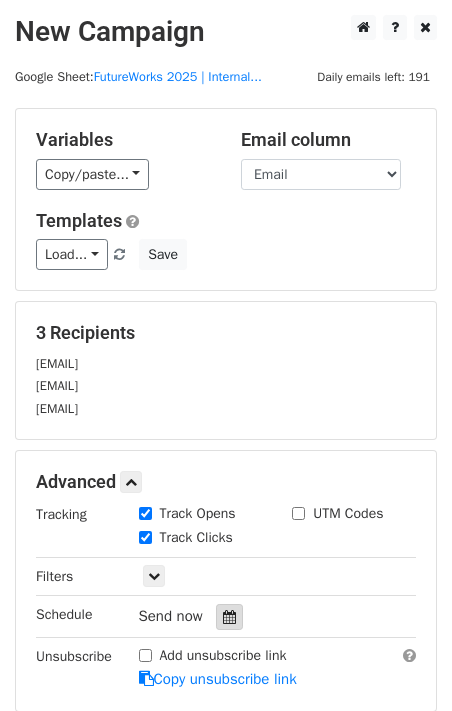 click at bounding box center (229, 617) 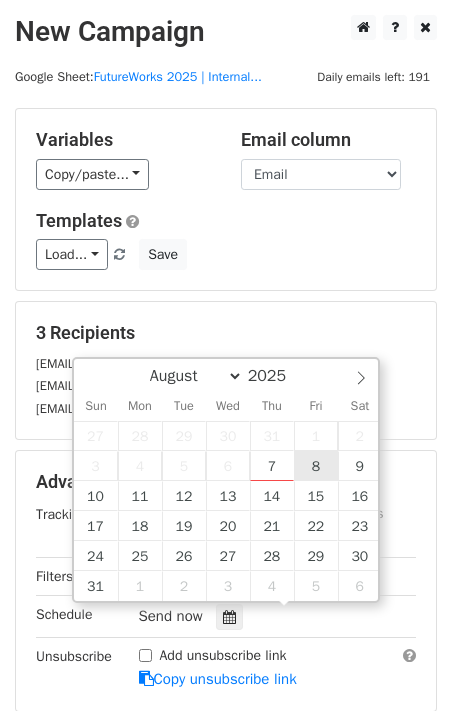 type on "2025-08-08 12:00" 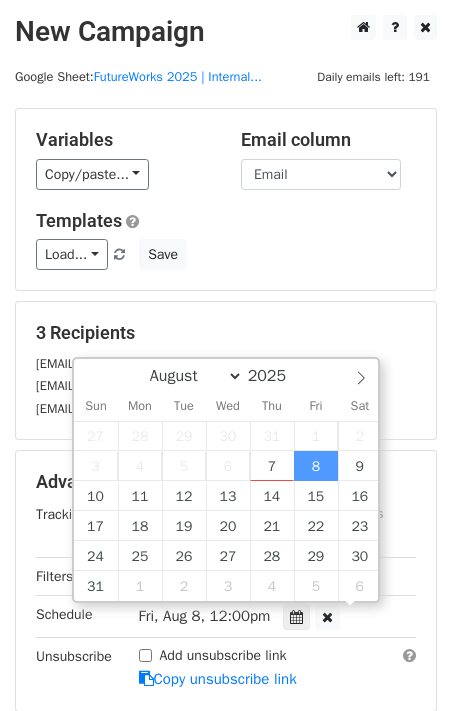 scroll, scrollTop: 1, scrollLeft: 0, axis: vertical 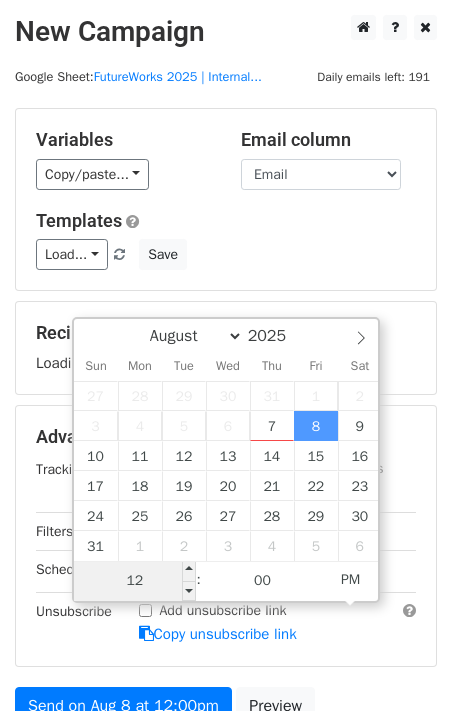 type on "8" 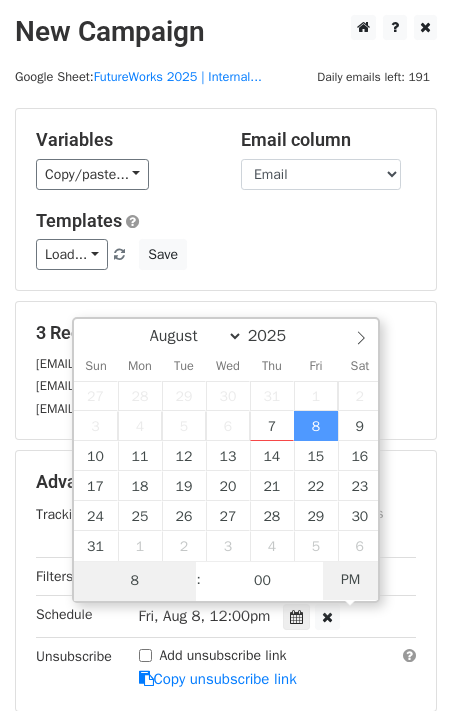 type on "2025-08-08 08:00" 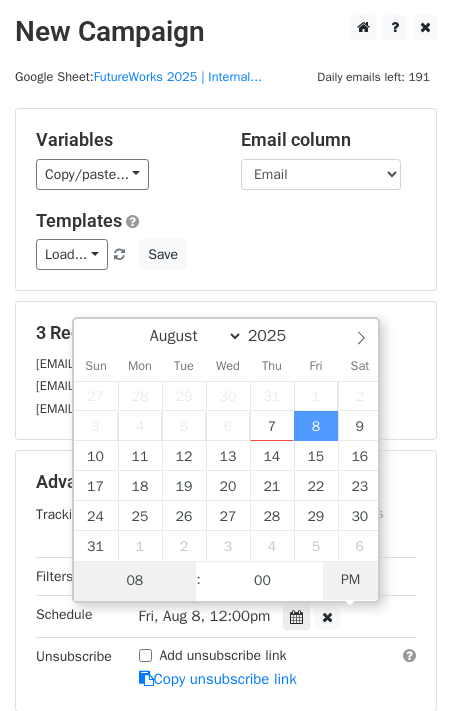 click on "PM" at bounding box center [350, 580] 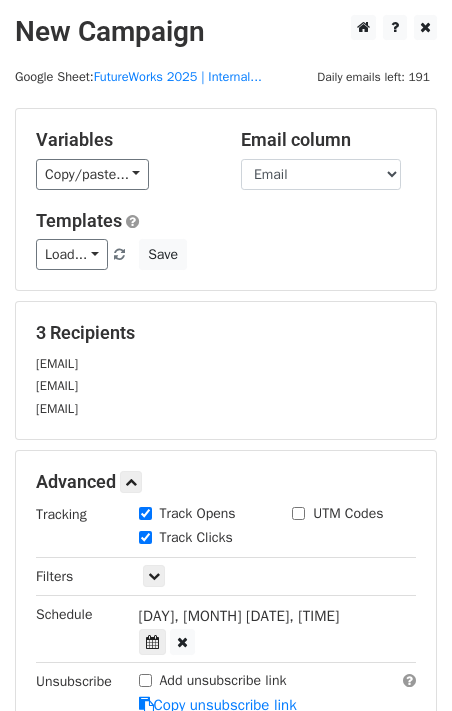click on "Advanced
Tracking
Track Opens
UTM Codes
Track Clicks
Filters
Only include spreadsheet rows that match the following filters:
Schedule
Fri, Aug 8, 8:00am
2025-08-08 08:00
Unsubscribe
Add unsubscribe link
Copy unsubscribe link" at bounding box center [226, 593] 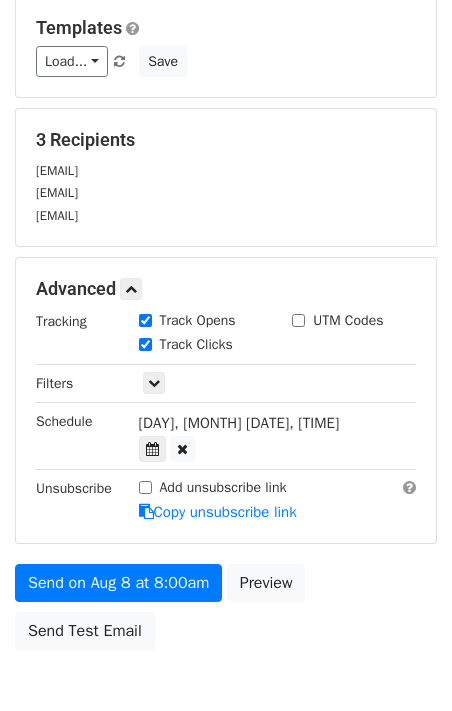 scroll, scrollTop: 267, scrollLeft: 0, axis: vertical 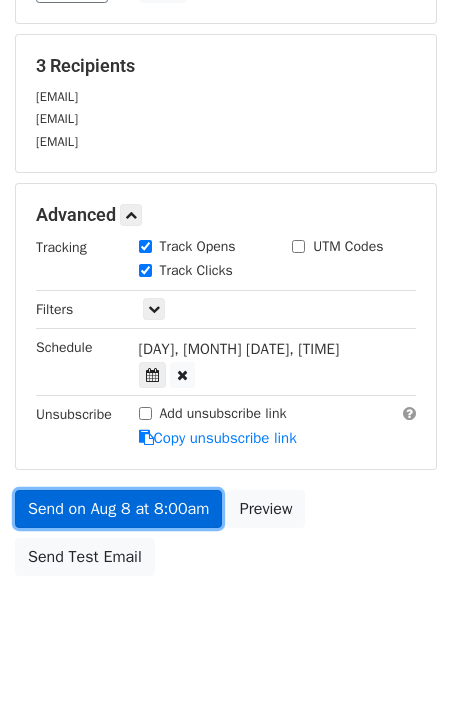 click on "Send on Aug 8 at 8:00am" at bounding box center (118, 509) 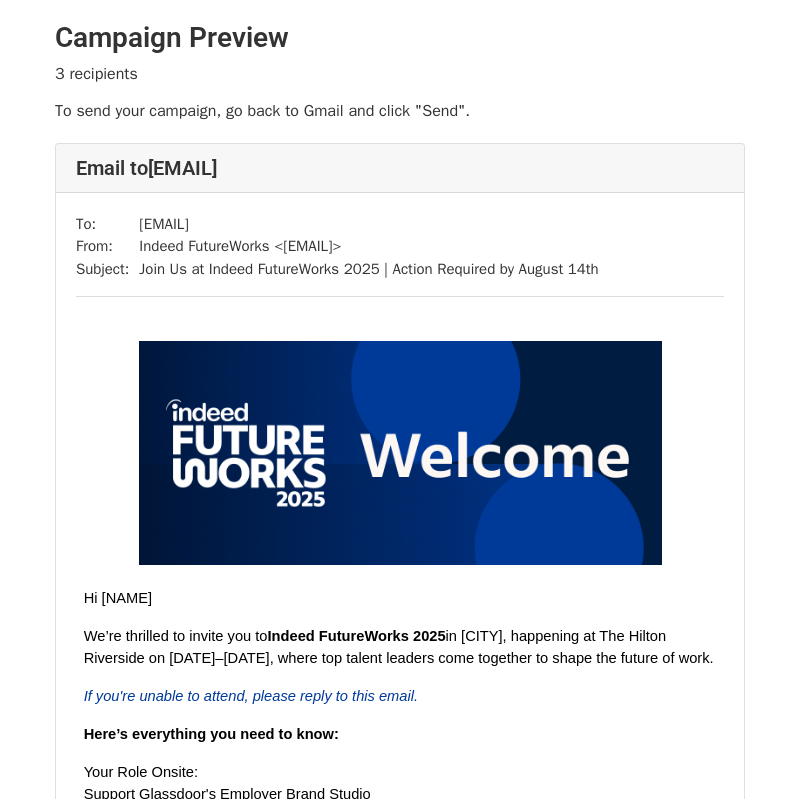 scroll, scrollTop: 0, scrollLeft: 0, axis: both 